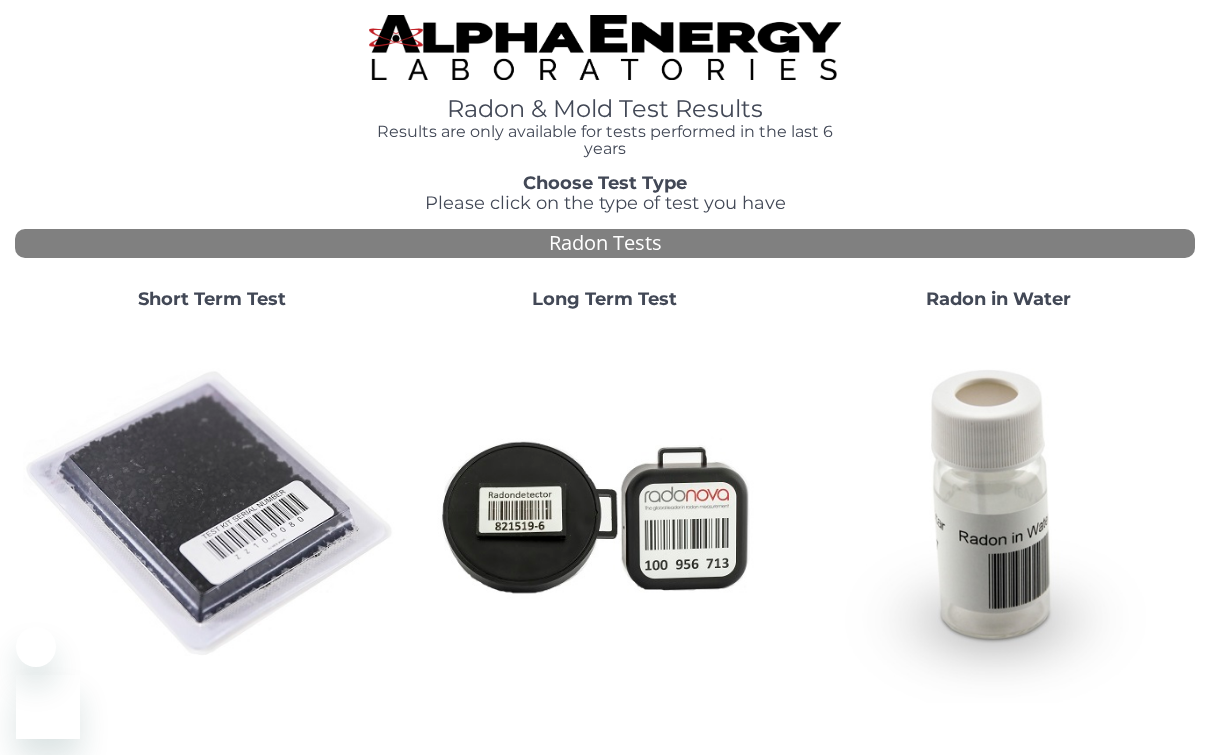 scroll, scrollTop: 0, scrollLeft: 0, axis: both 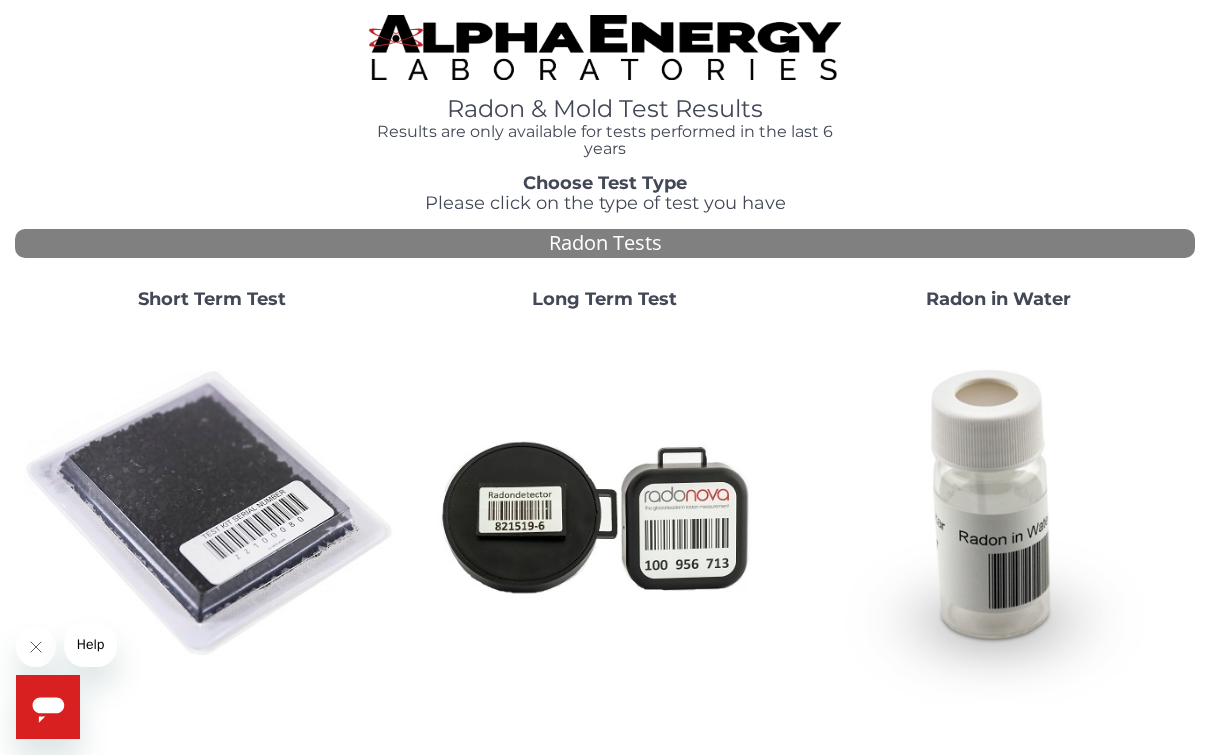 click on "Radon Tests" at bounding box center (605, 243) 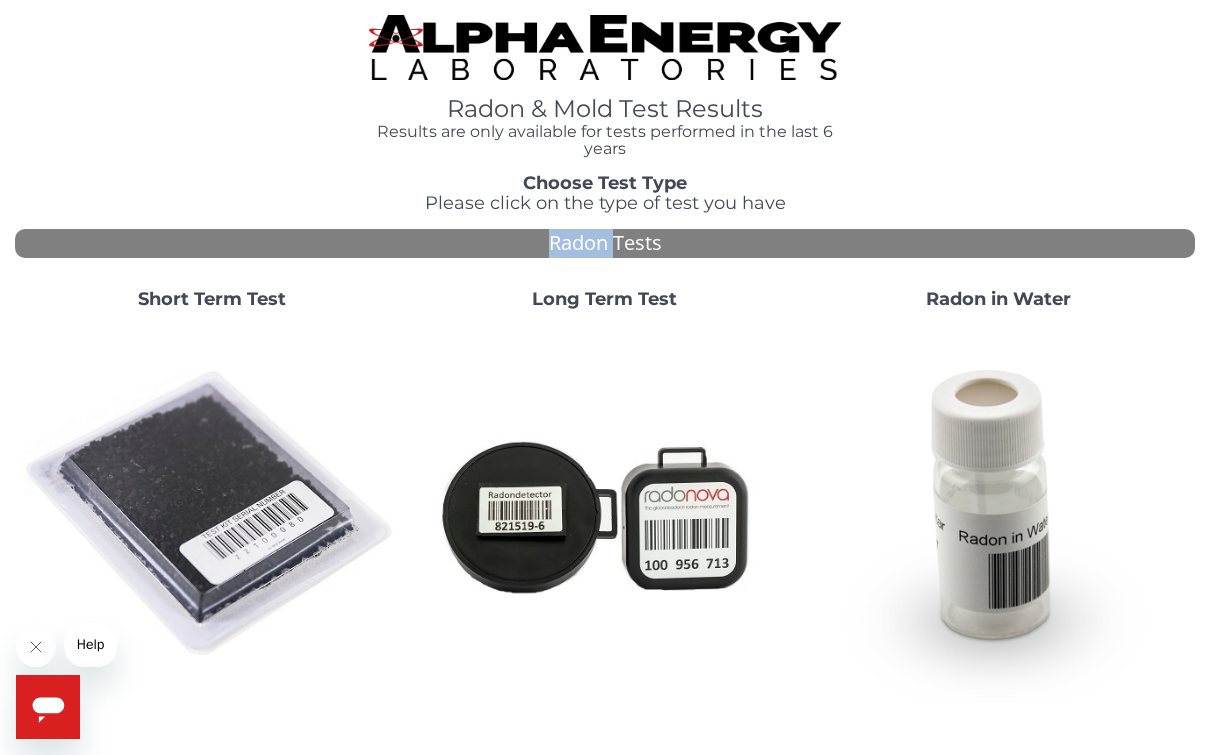 click on "Radon Tests" at bounding box center (605, 243) 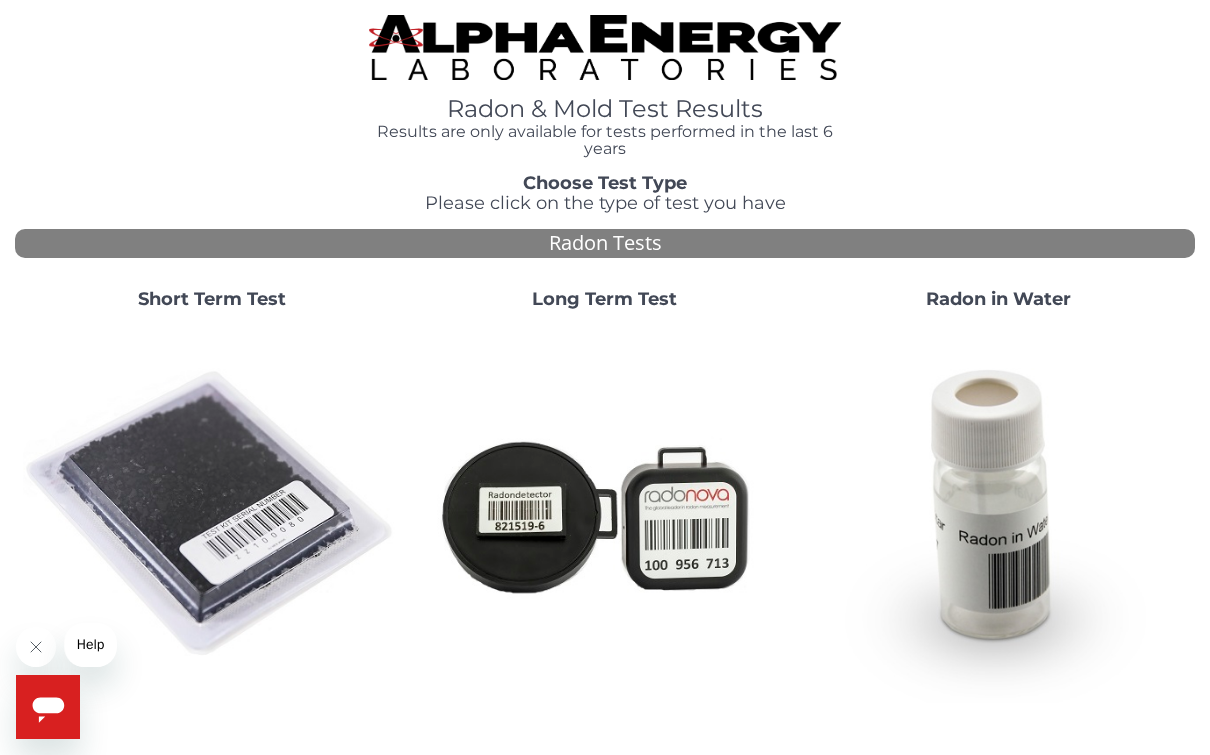 click on "Radon Tests" at bounding box center [605, 243] 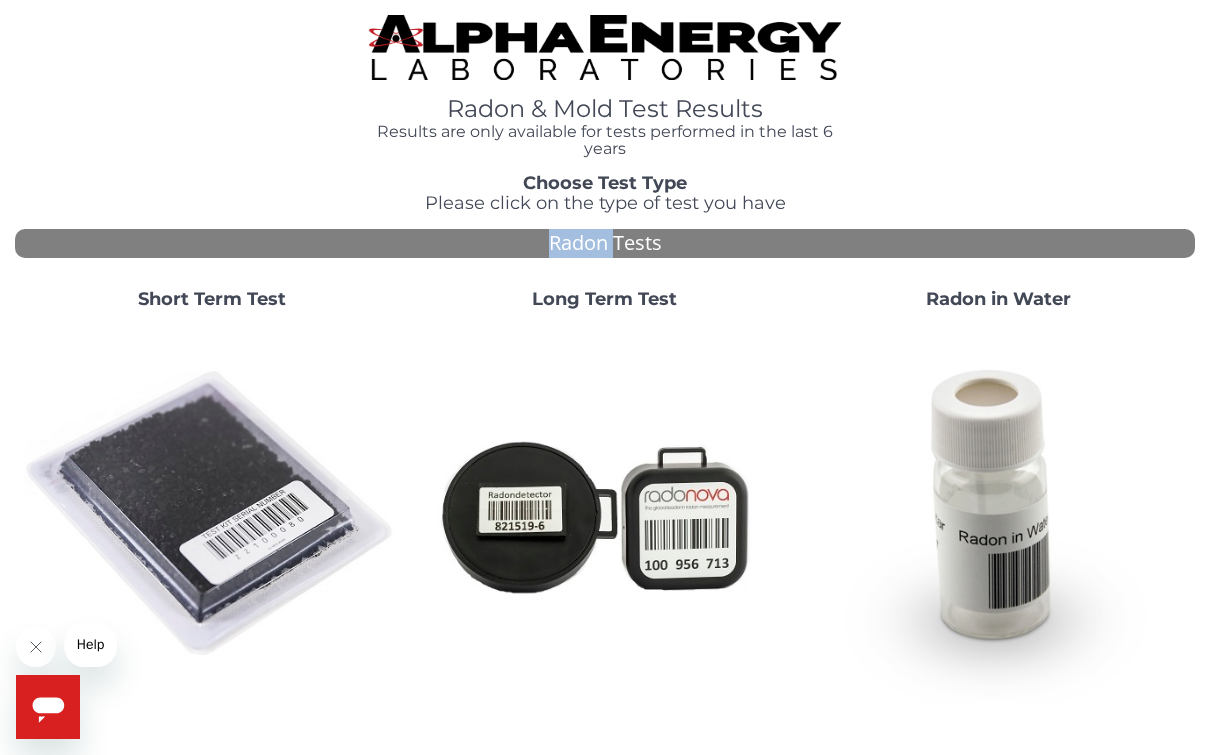 click on "Radon Tests" at bounding box center (605, 243) 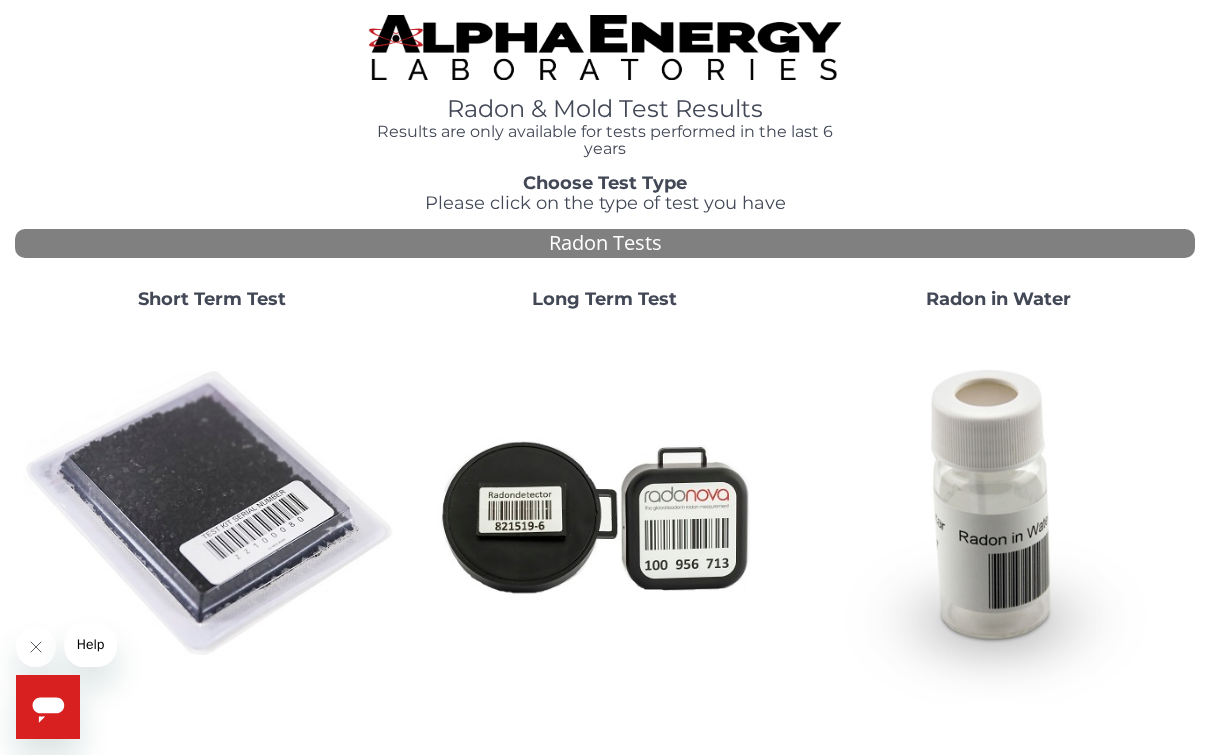 click on "Radon Tests" at bounding box center [605, 243] 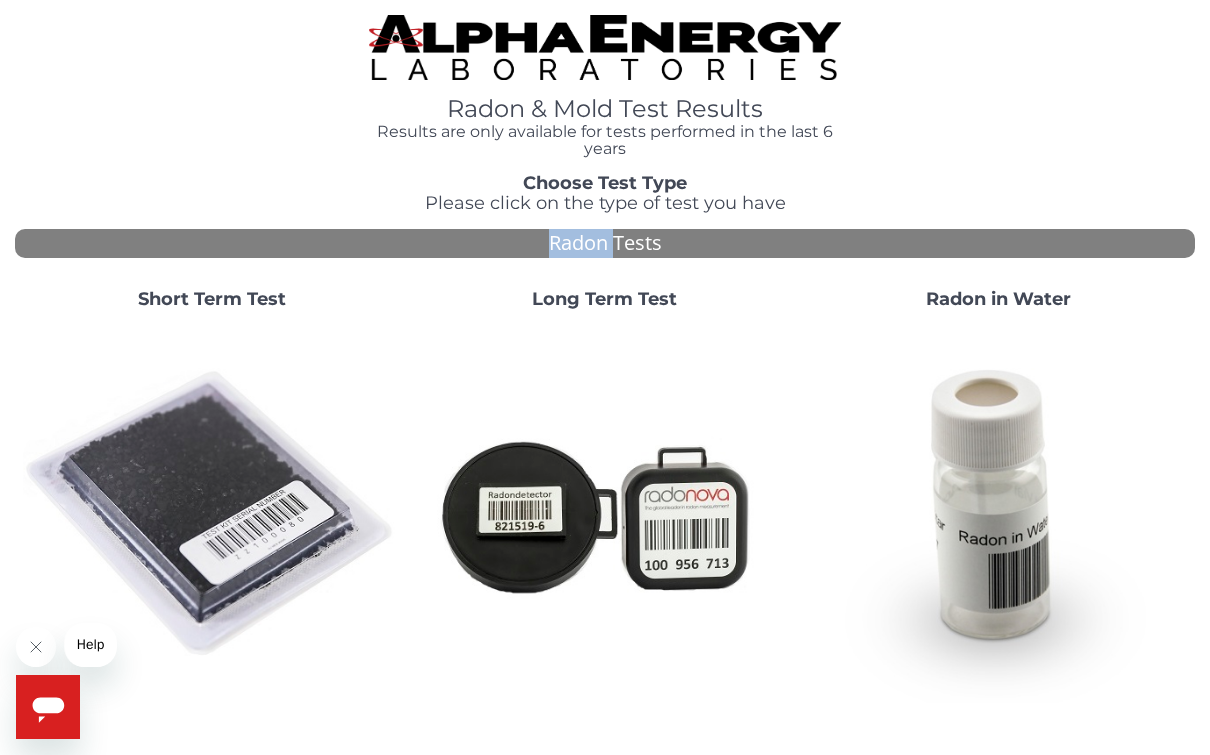 click on "Radon Tests" at bounding box center (605, 243) 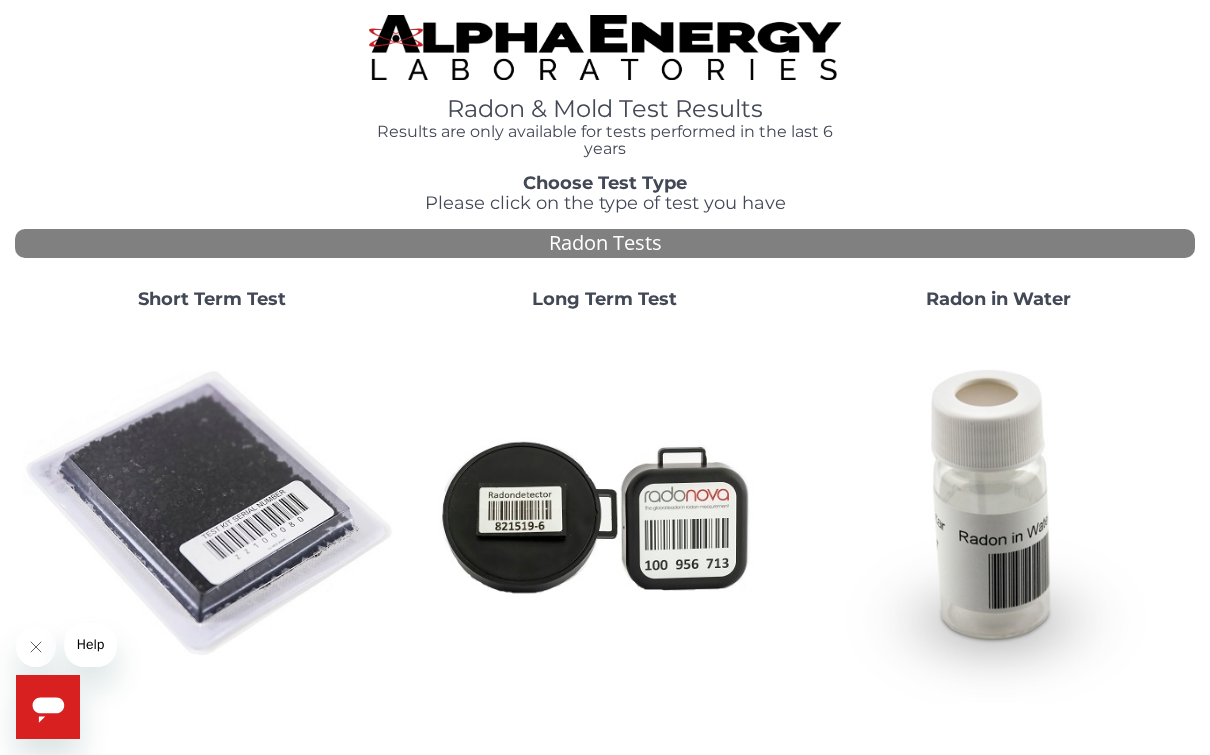 click on "Radon Tests" at bounding box center [605, 243] 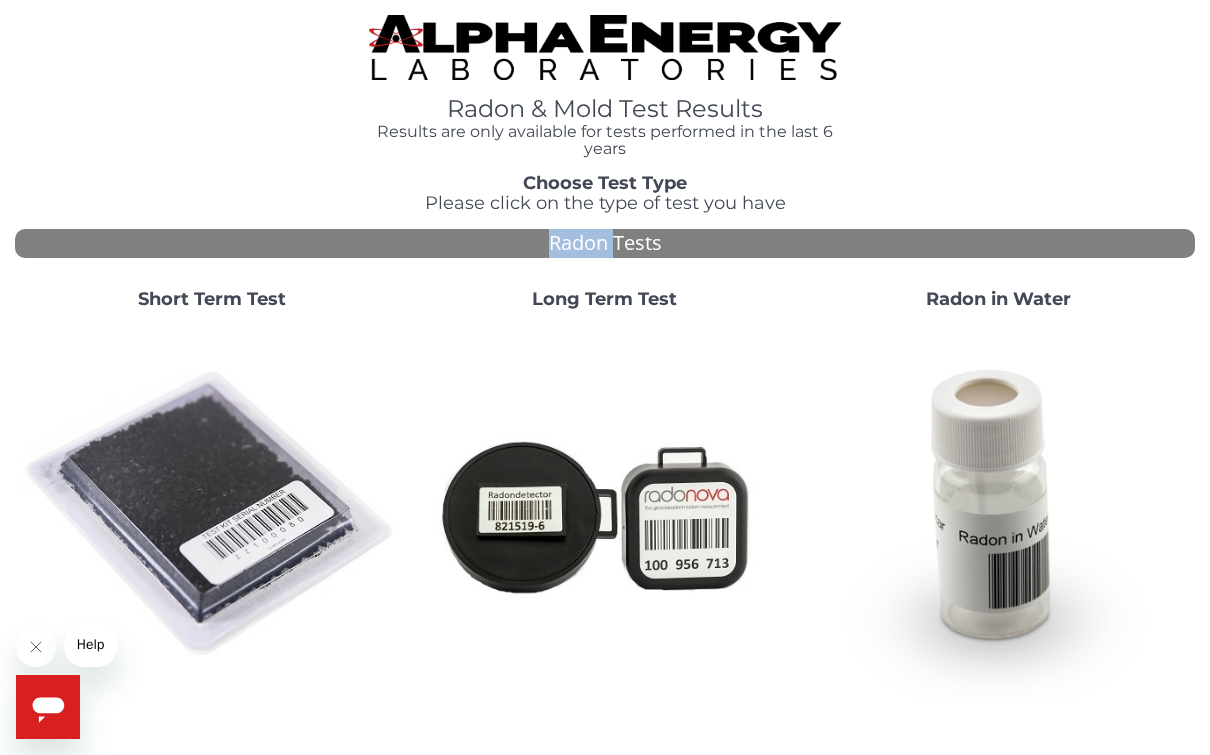 click on "Radon Tests" at bounding box center (605, 243) 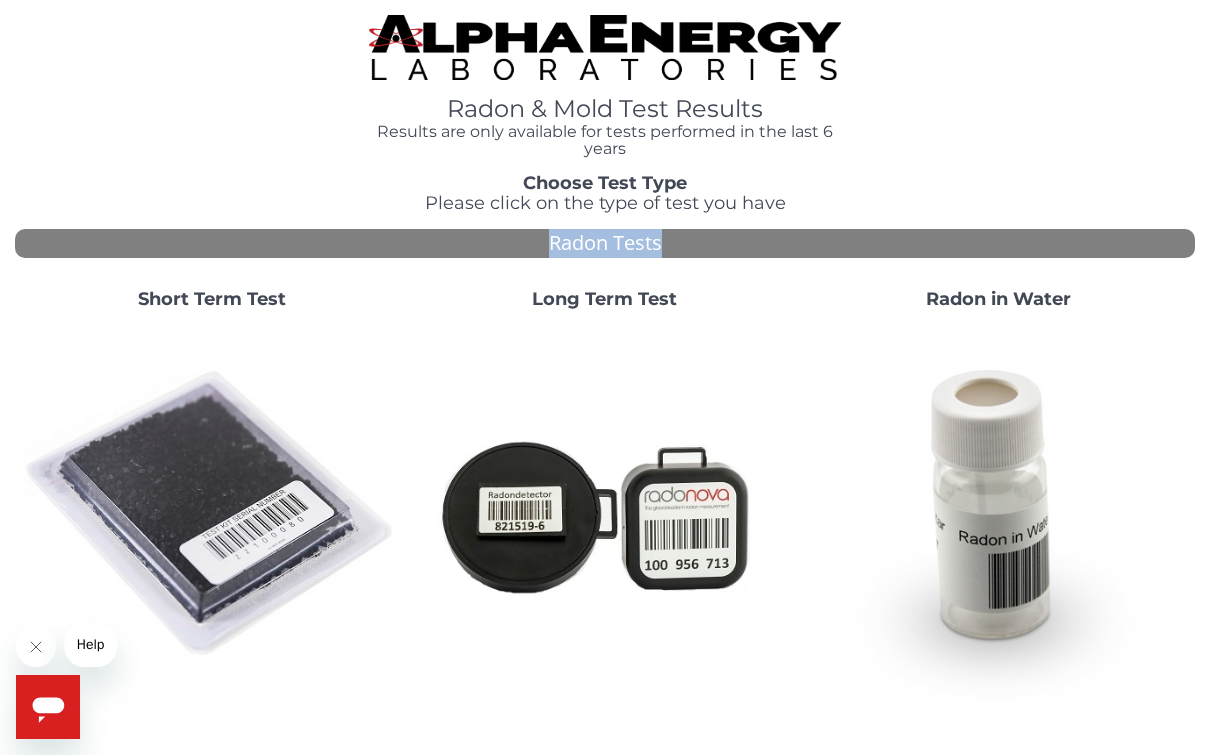click on "Radon Tests" at bounding box center (605, 243) 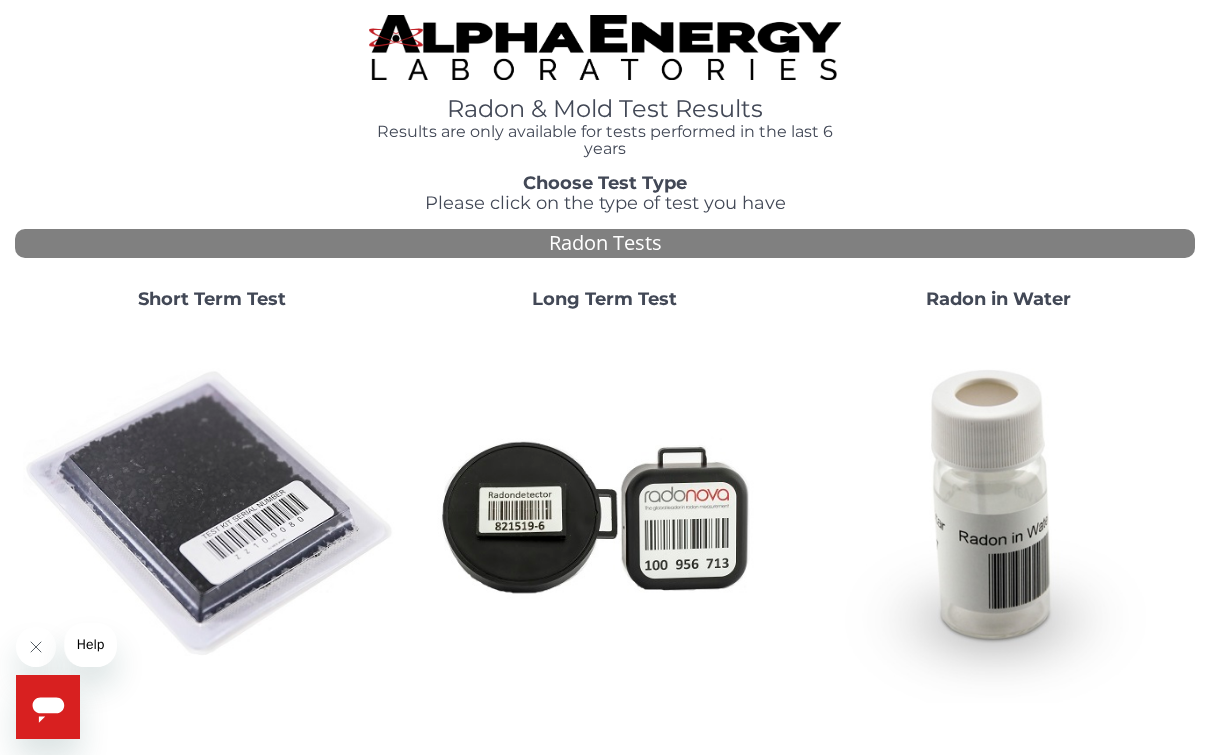 click on "Radon Tests" at bounding box center [605, 243] 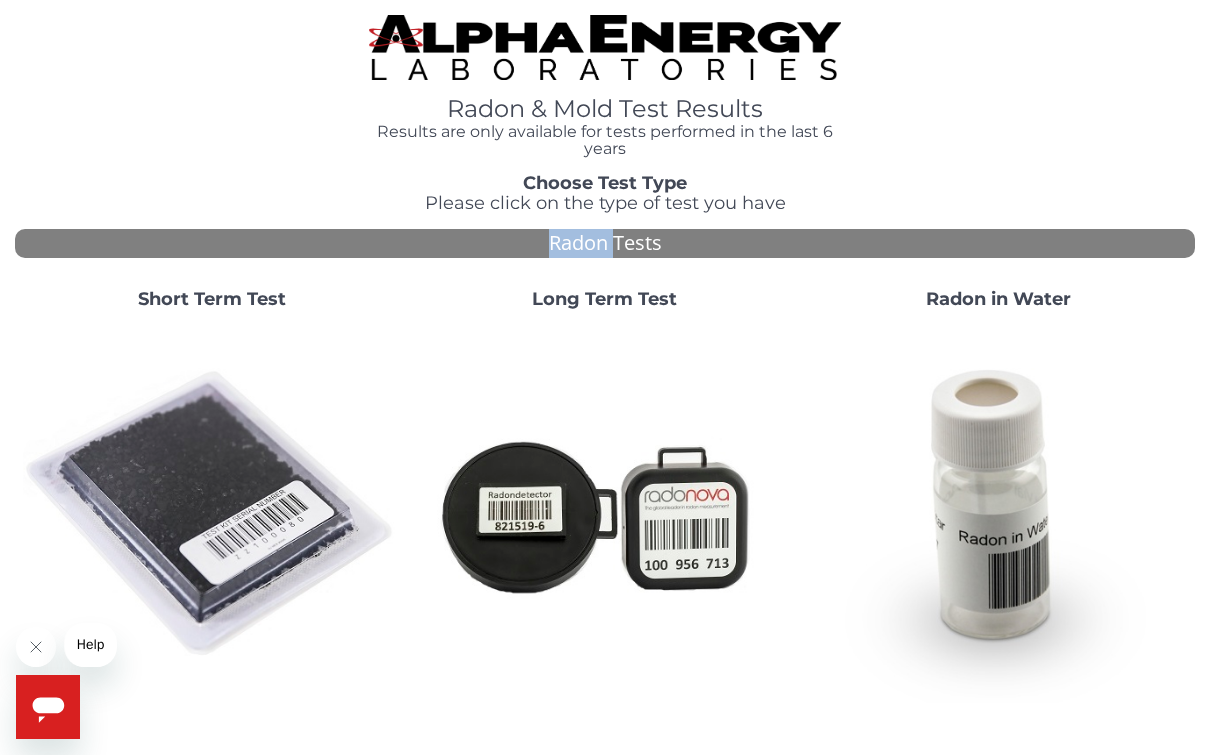 click on "Radon Tests" at bounding box center [605, 243] 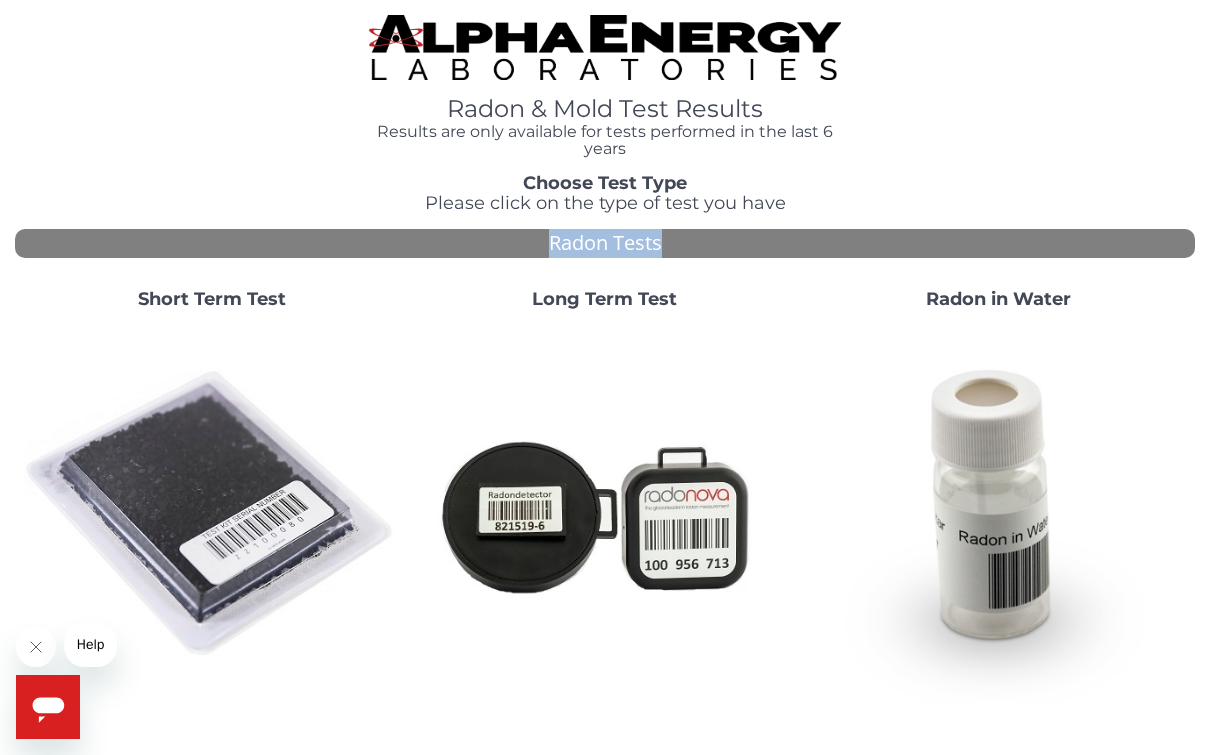 click on "Radon Tests" at bounding box center [605, 243] 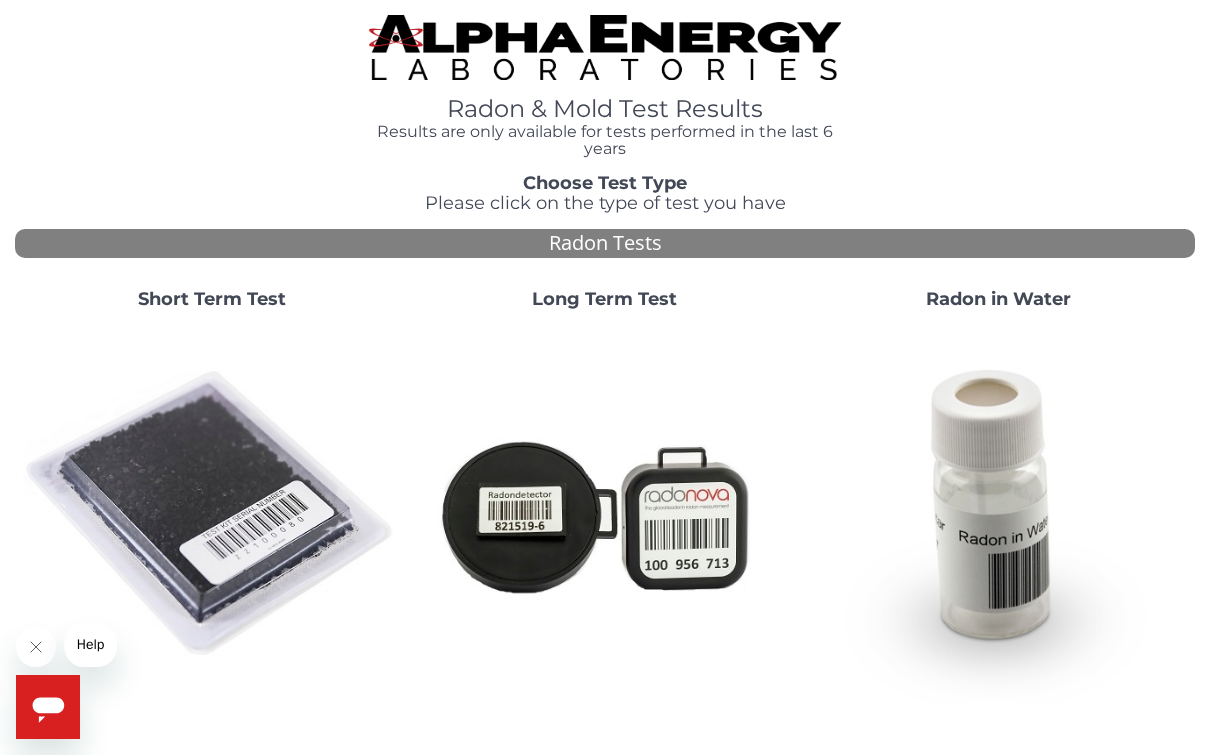 click on "Radon Tests" at bounding box center [605, 243] 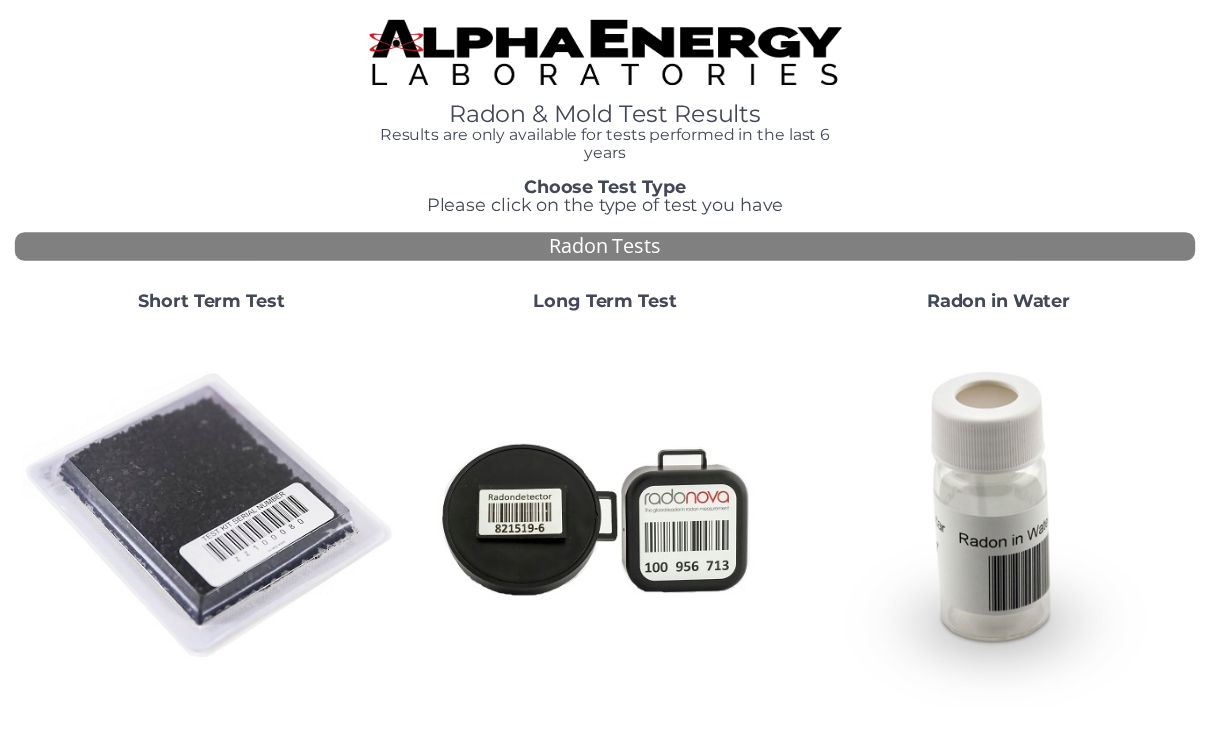 scroll, scrollTop: 0, scrollLeft: 0, axis: both 